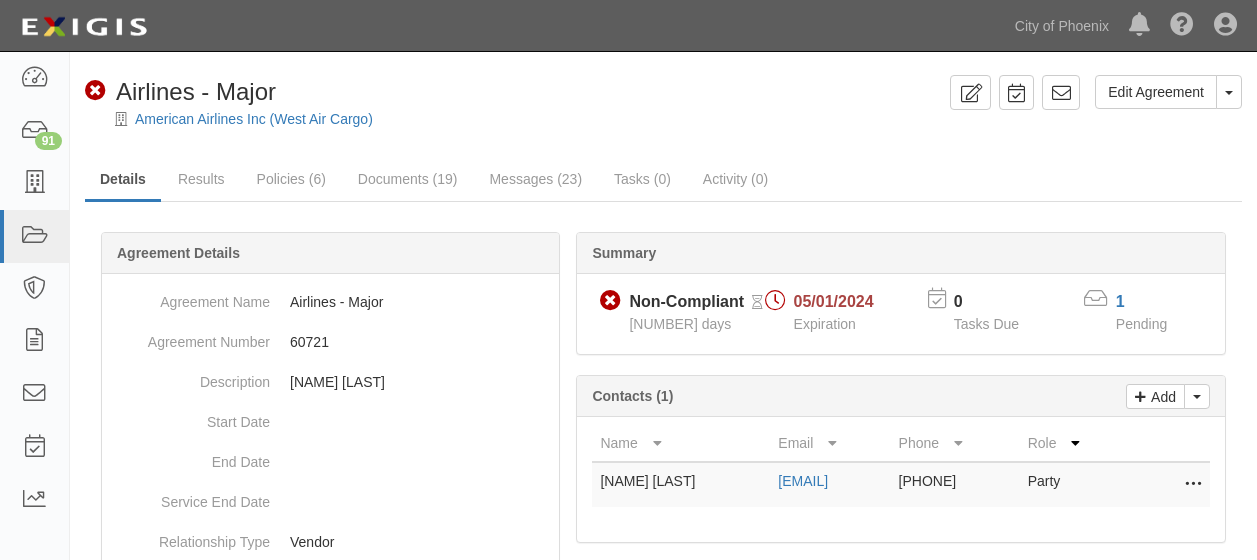scroll, scrollTop: 0, scrollLeft: 0, axis: both 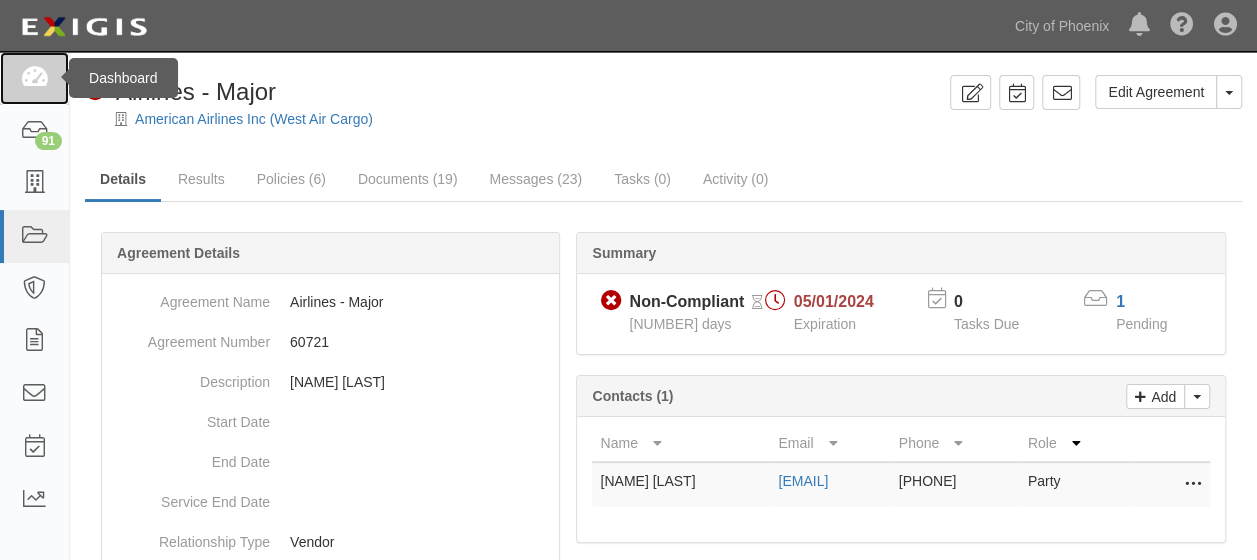 click at bounding box center [34, 78] 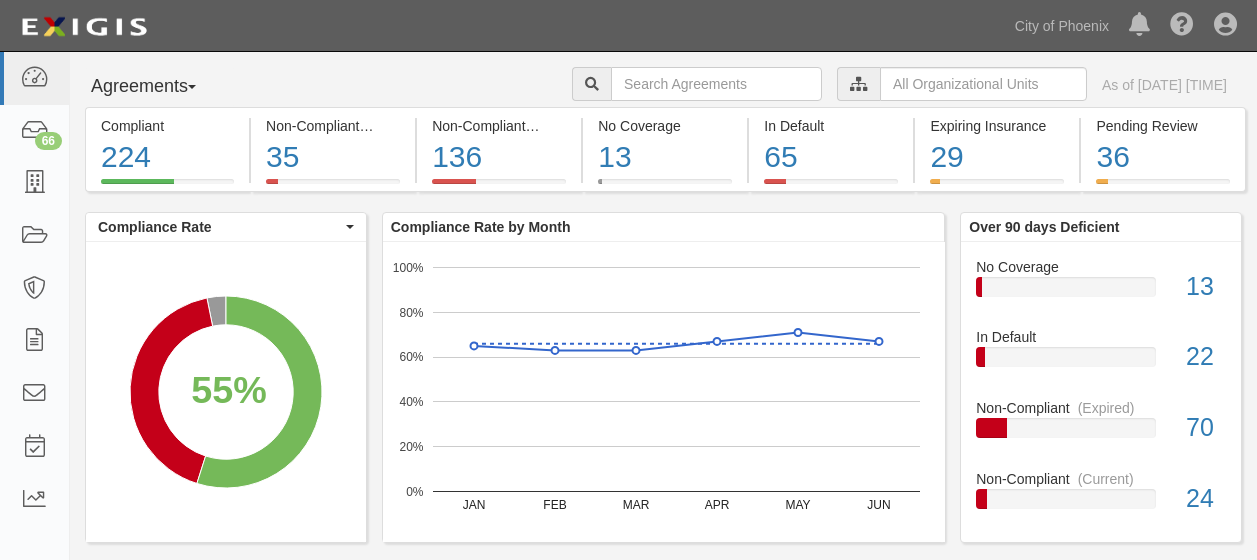 scroll, scrollTop: 0, scrollLeft: 0, axis: both 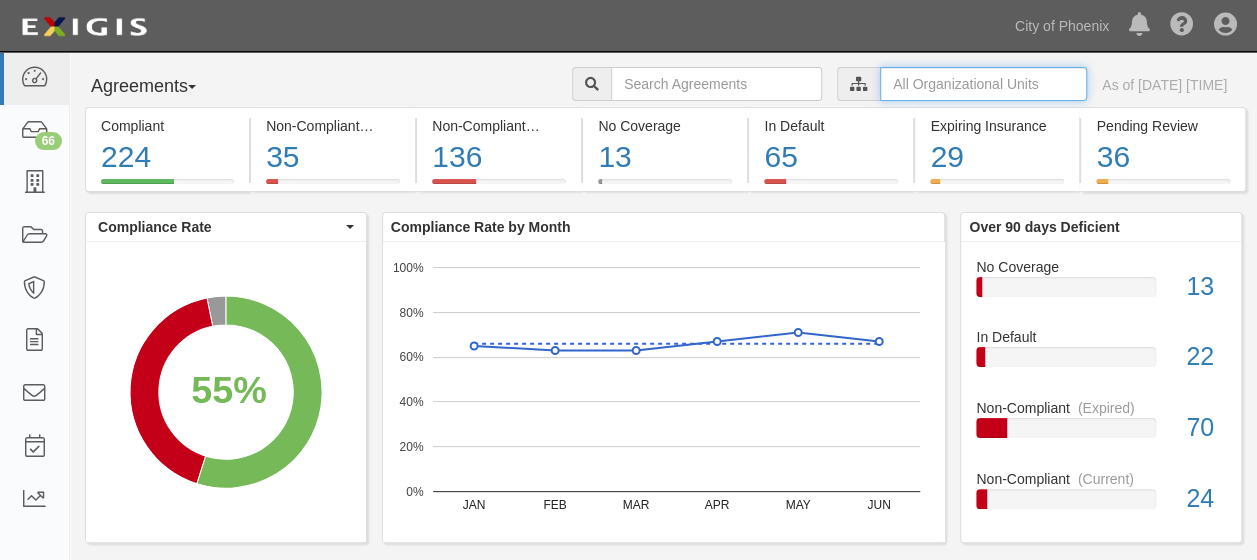 click at bounding box center [983, 84] 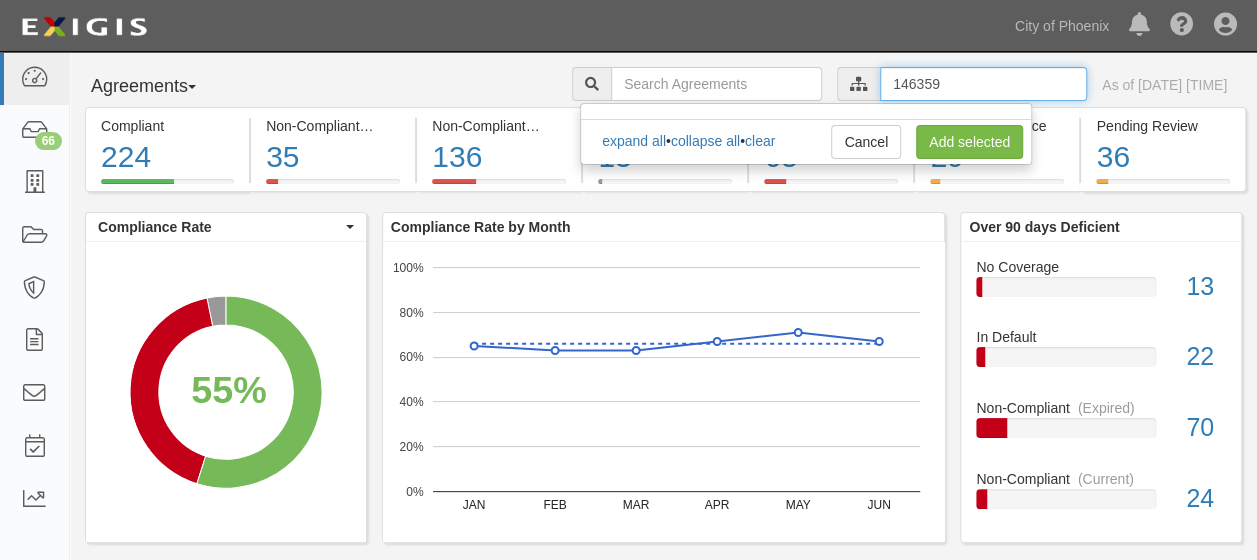 type on "146359" 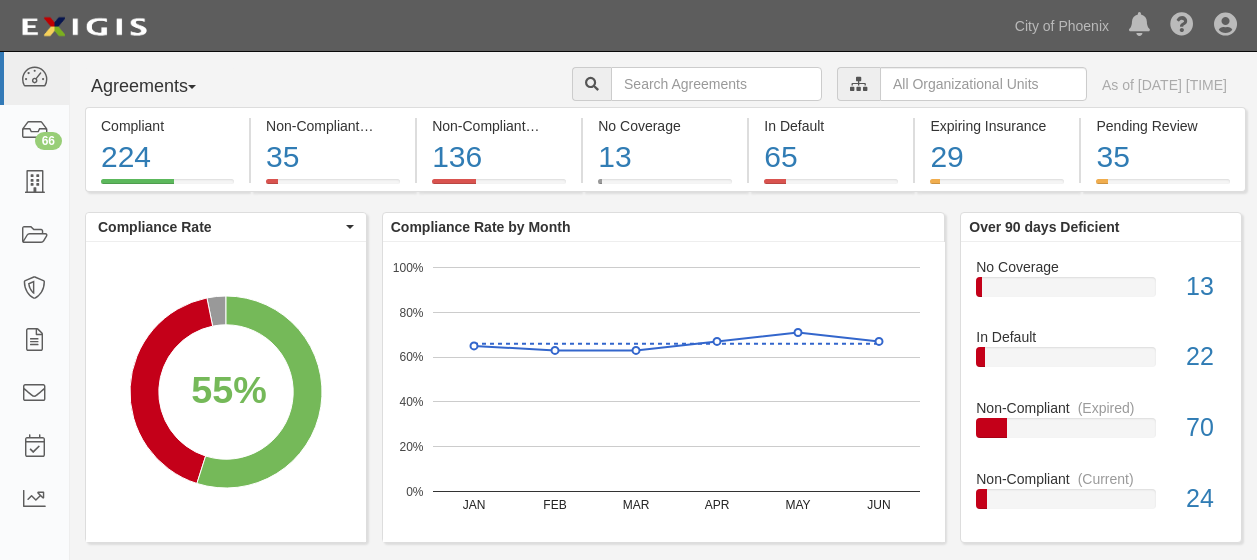scroll, scrollTop: 0, scrollLeft: 0, axis: both 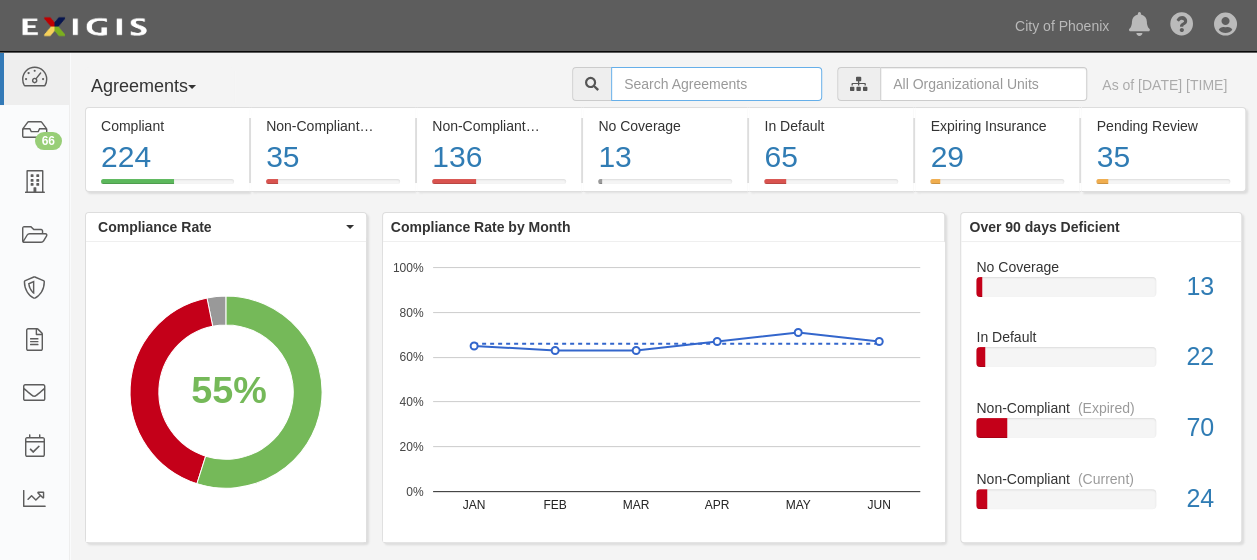 drag, startPoint x: 698, startPoint y: 66, endPoint x: 688, endPoint y: 84, distance: 20.59126 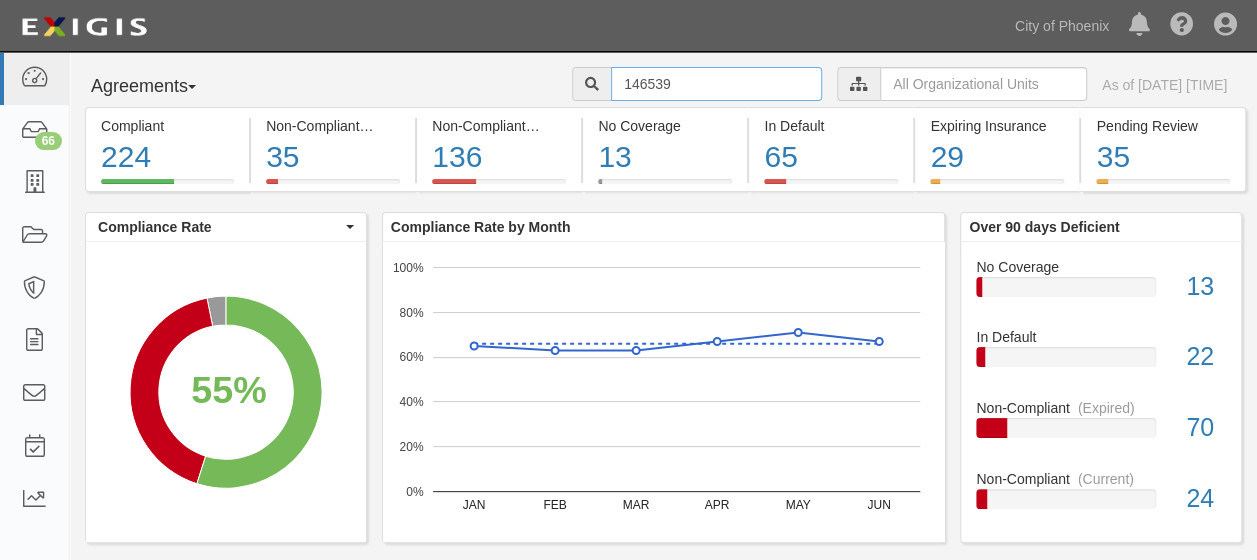 type on "146539" 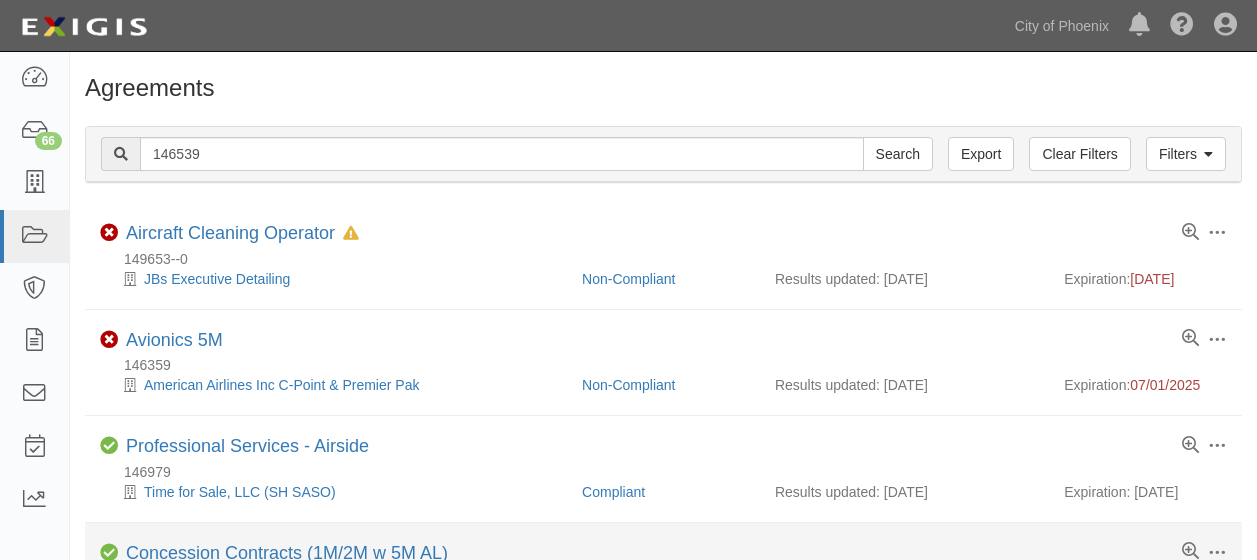 scroll, scrollTop: 0, scrollLeft: 0, axis: both 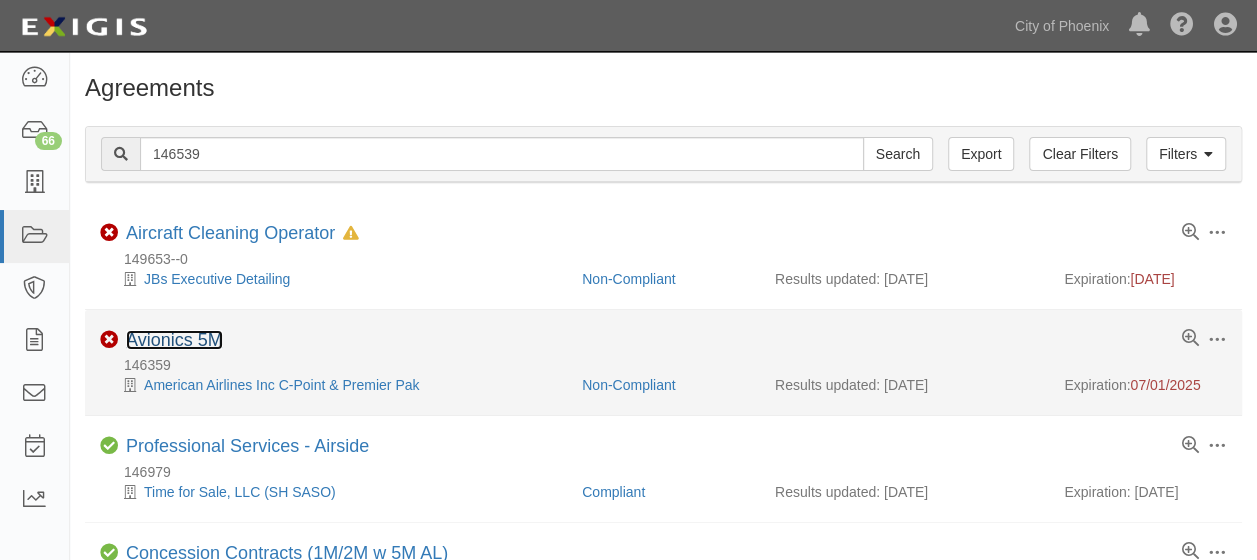 click on "Avionics 5M" at bounding box center (174, 340) 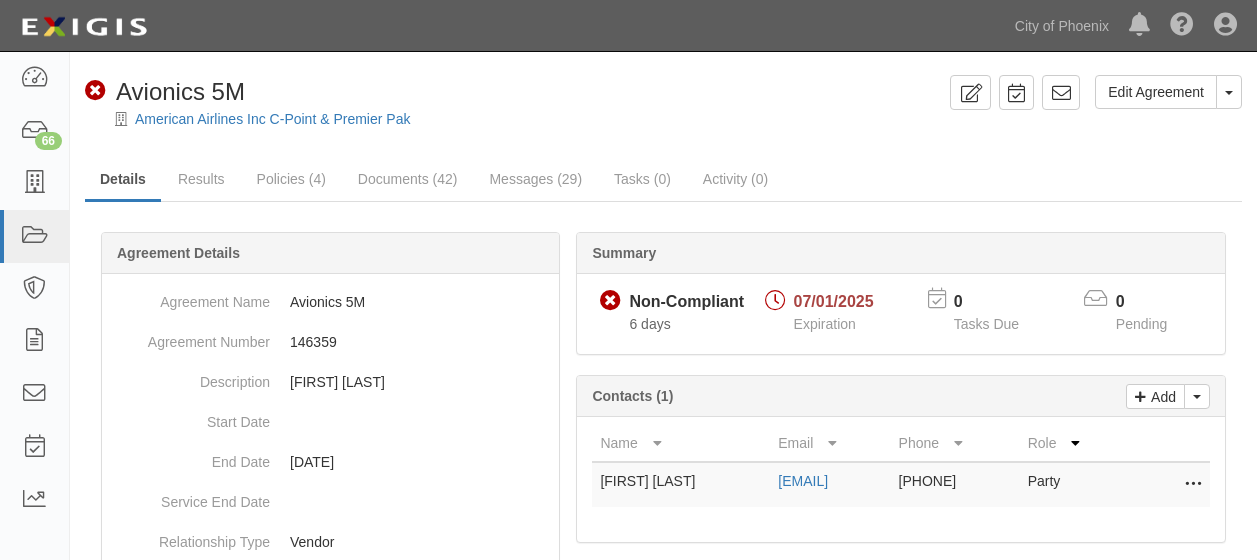 scroll, scrollTop: 0, scrollLeft: 0, axis: both 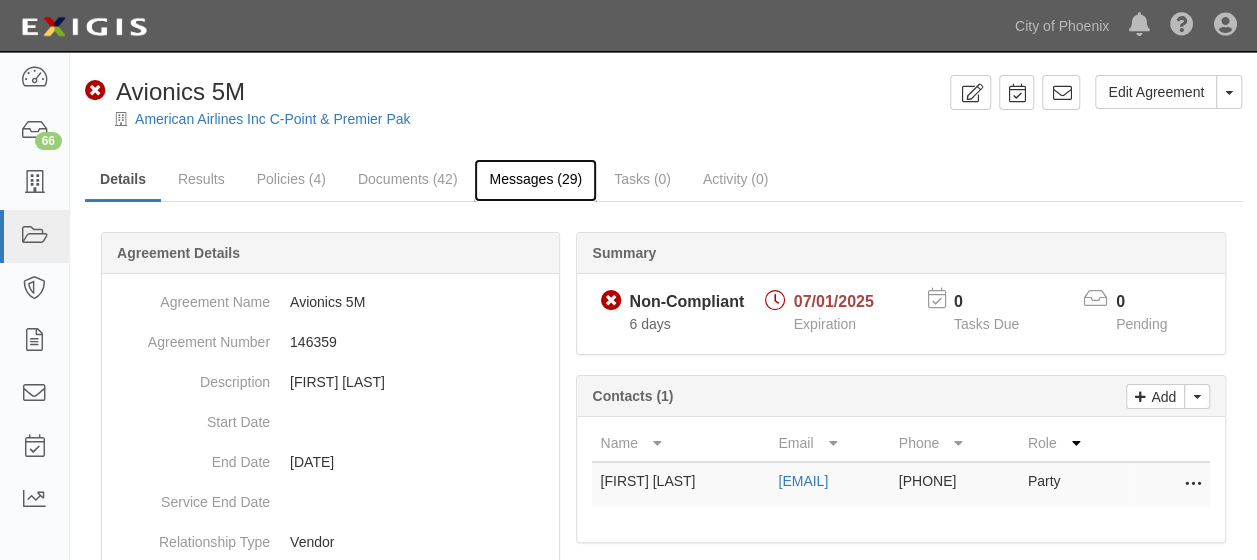 click on "Messages (29)" at bounding box center [535, 180] 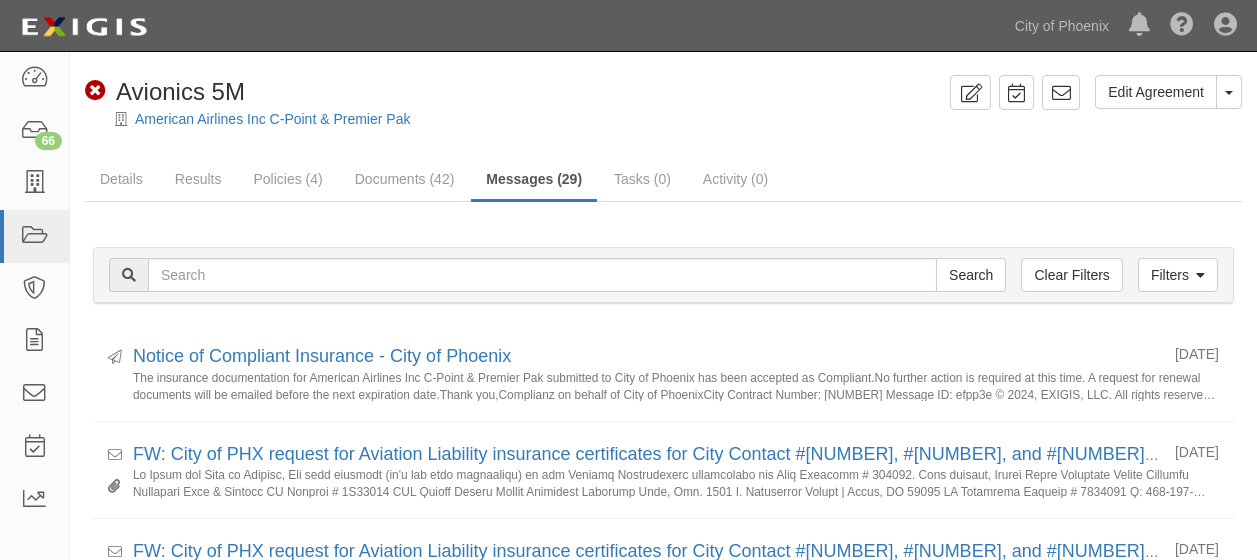 scroll, scrollTop: 0, scrollLeft: 0, axis: both 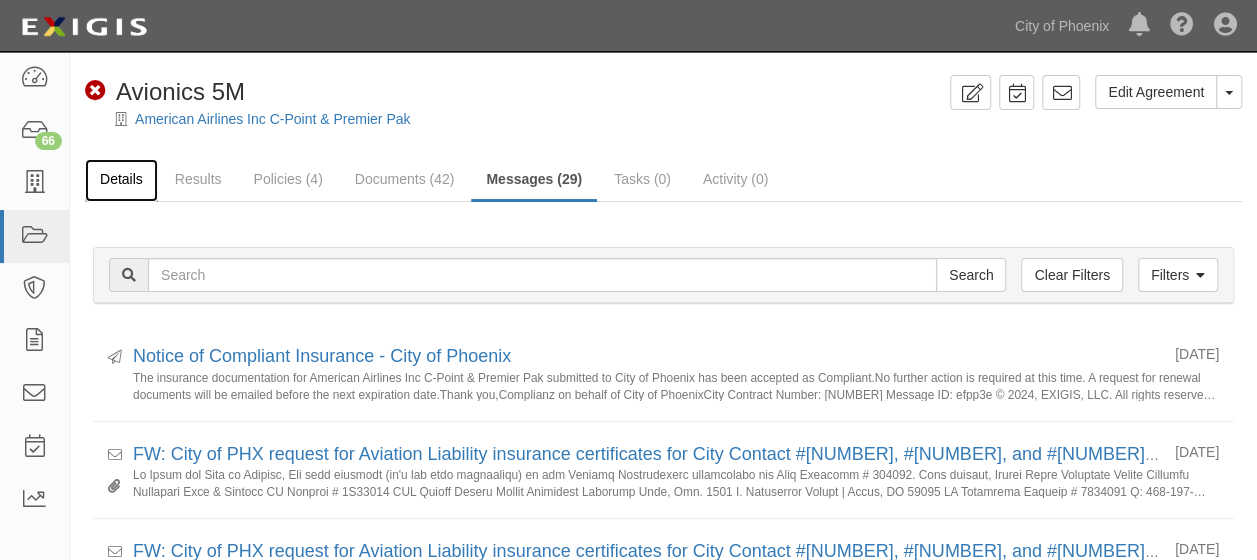 click on "Details" at bounding box center (121, 180) 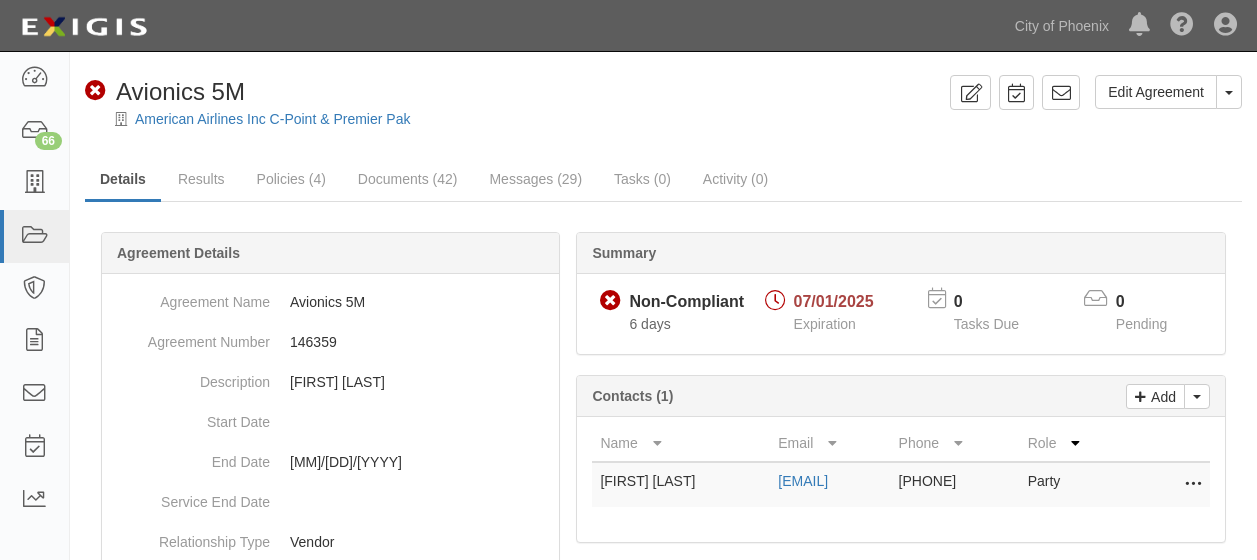 scroll, scrollTop: 0, scrollLeft: 0, axis: both 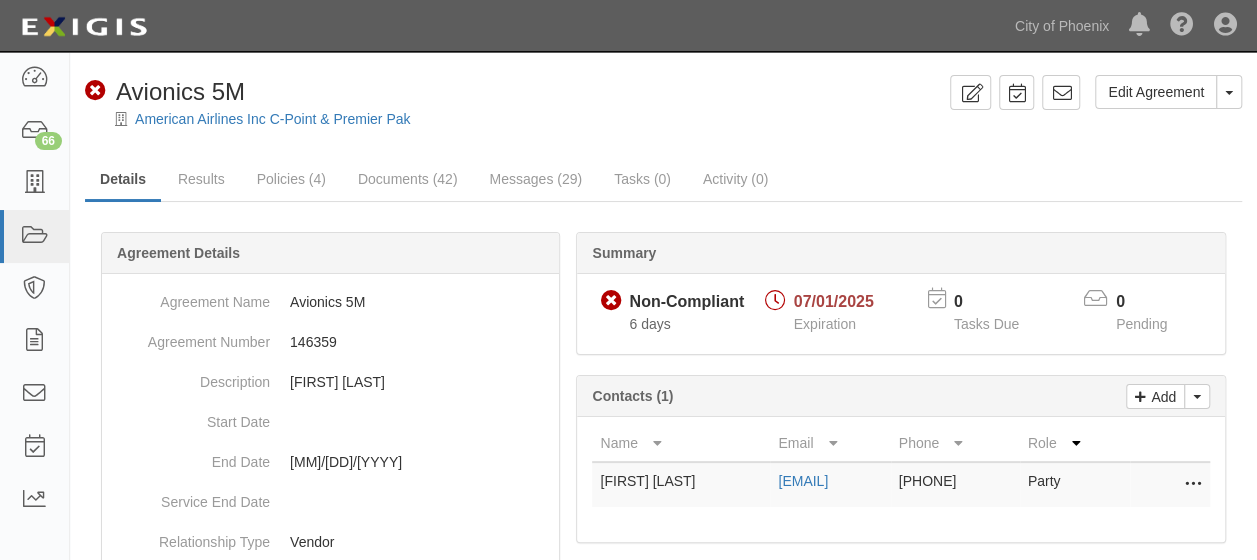 click on "Name Email Phone Role [FIRST] [LAST] [EMAIL] [PHONE] Party Edit Remove from agreement Delete" at bounding box center [901, 479] 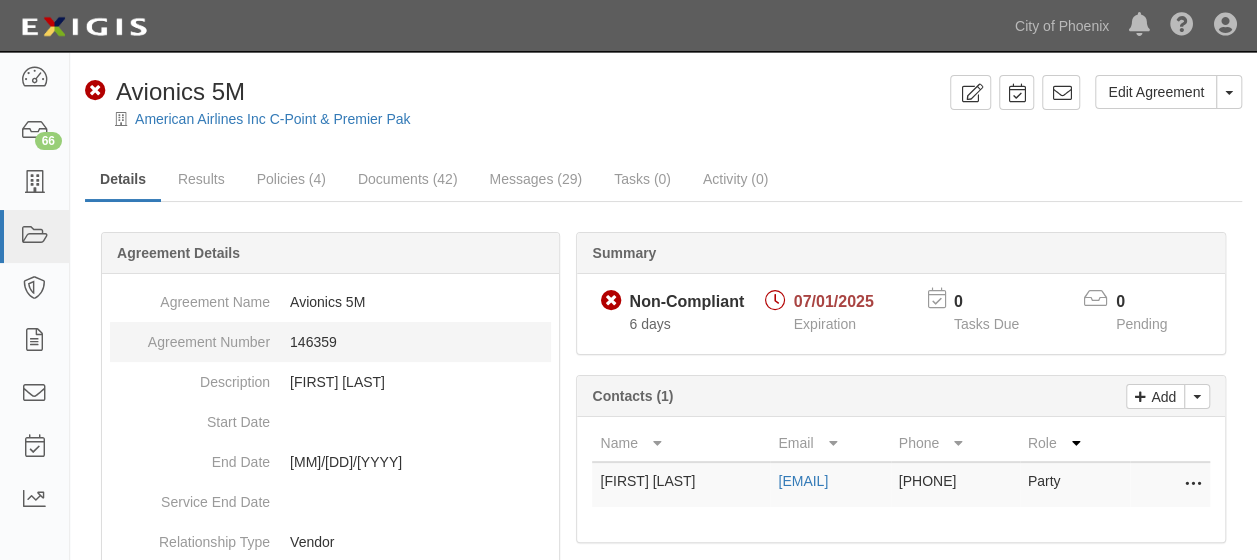 click on "146359" at bounding box center [330, 342] 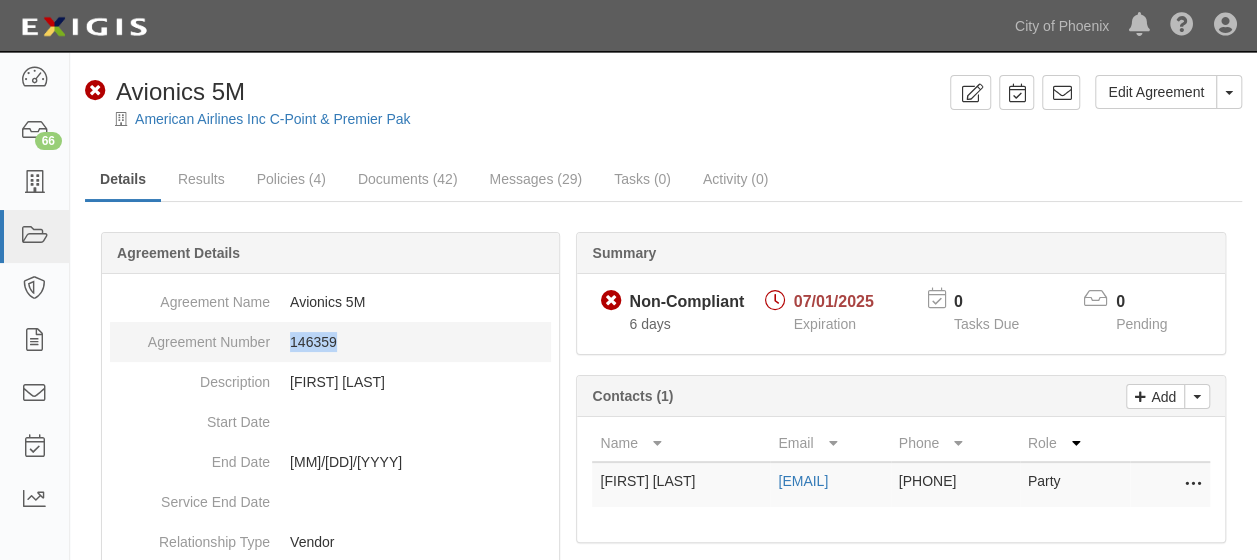 click on "146359" at bounding box center (330, 342) 